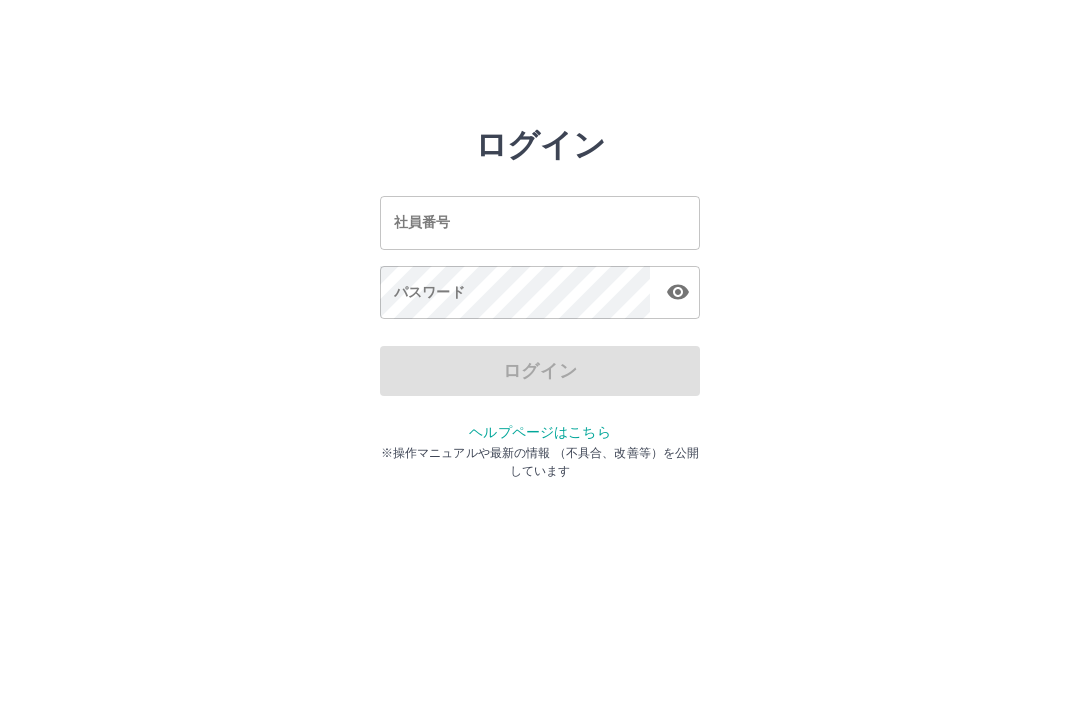 scroll, scrollTop: 0, scrollLeft: 0, axis: both 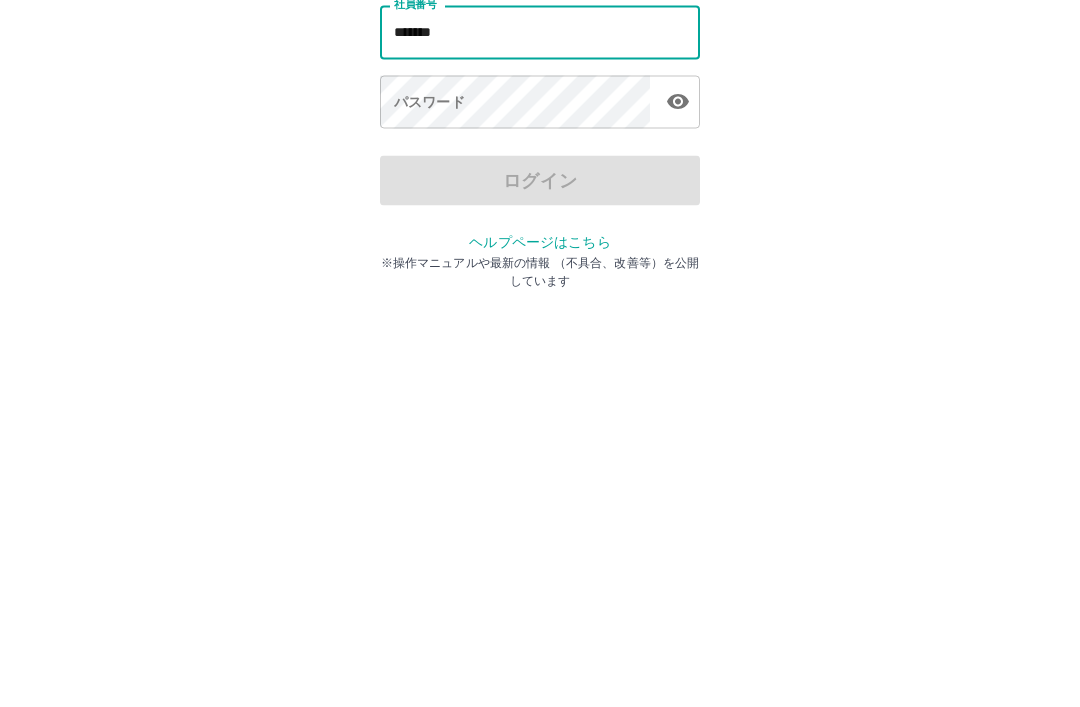 type on "*******" 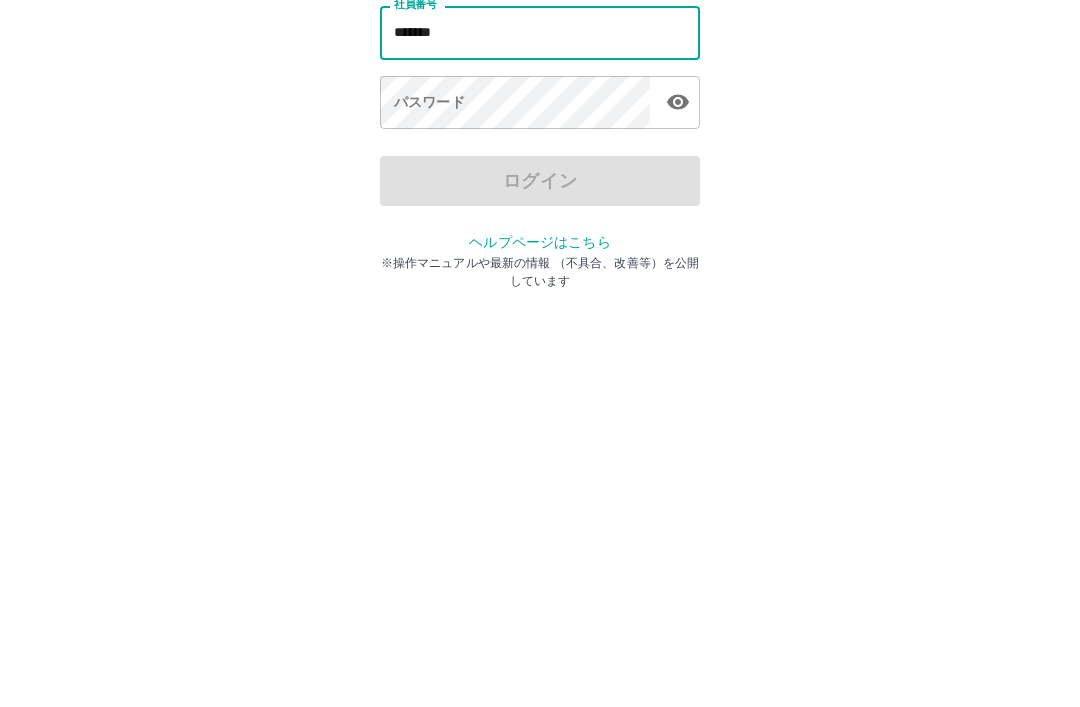 click on "パスワード パスワード" at bounding box center [540, 294] 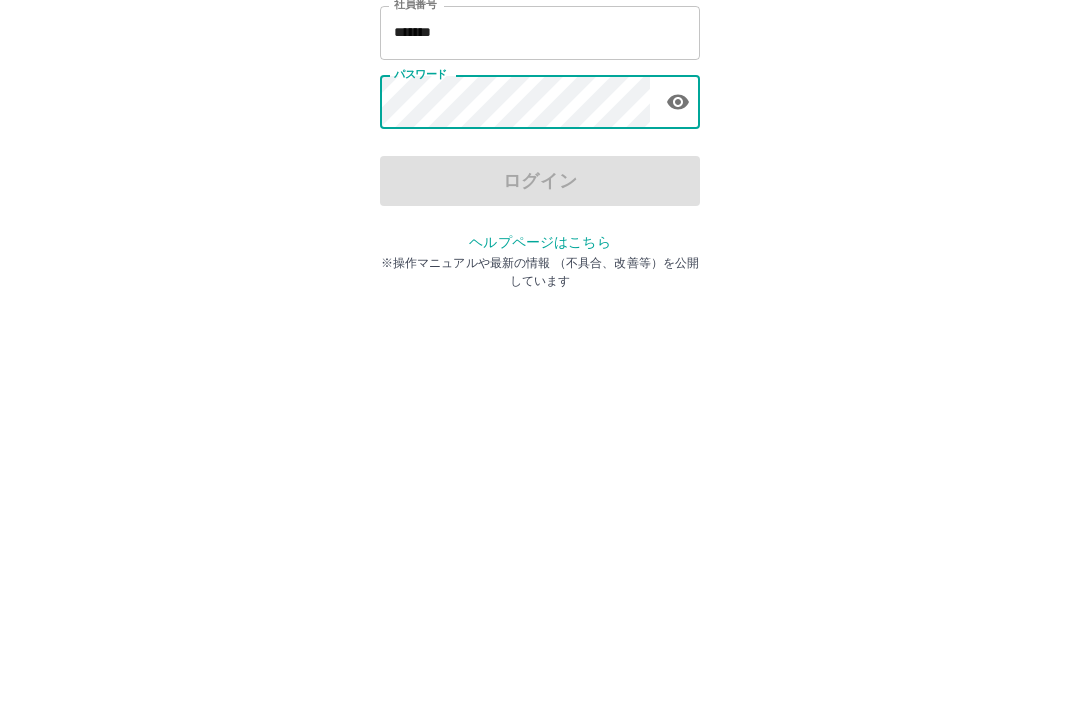 click 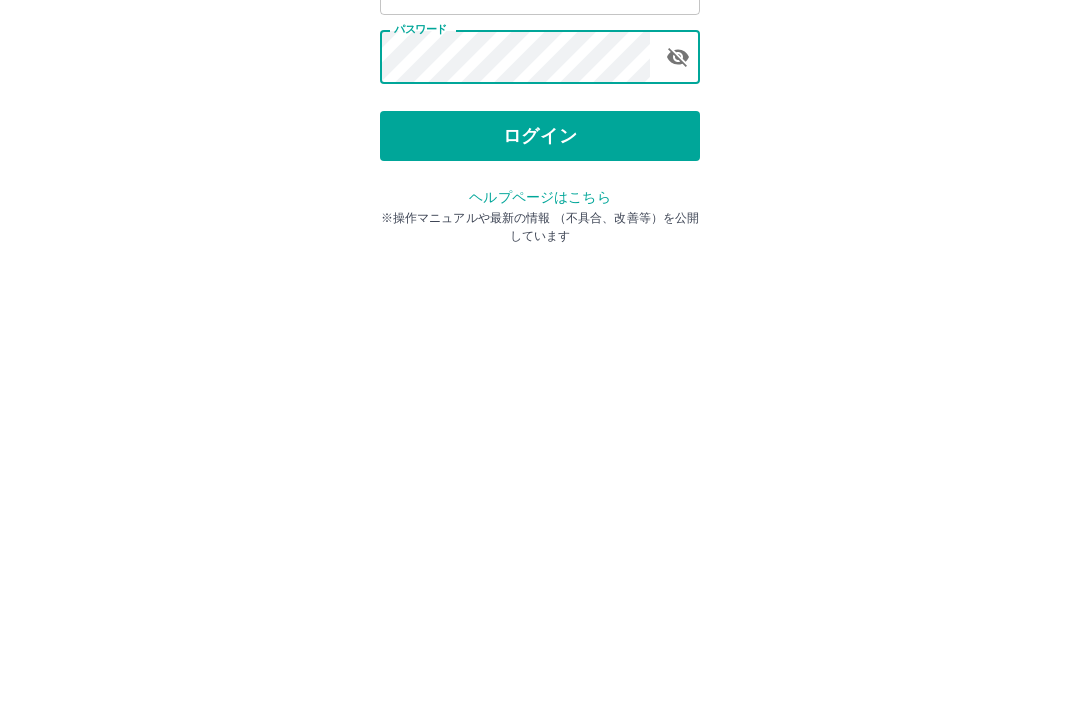 click on "ログイン" at bounding box center (540, 371) 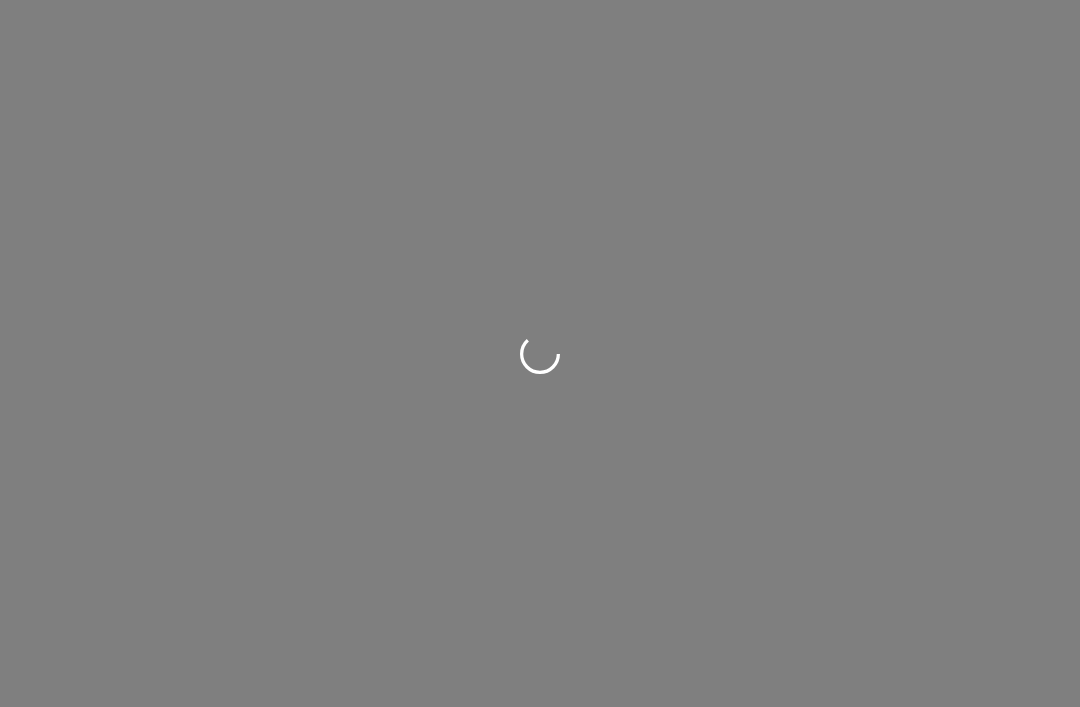 scroll, scrollTop: 0, scrollLeft: 0, axis: both 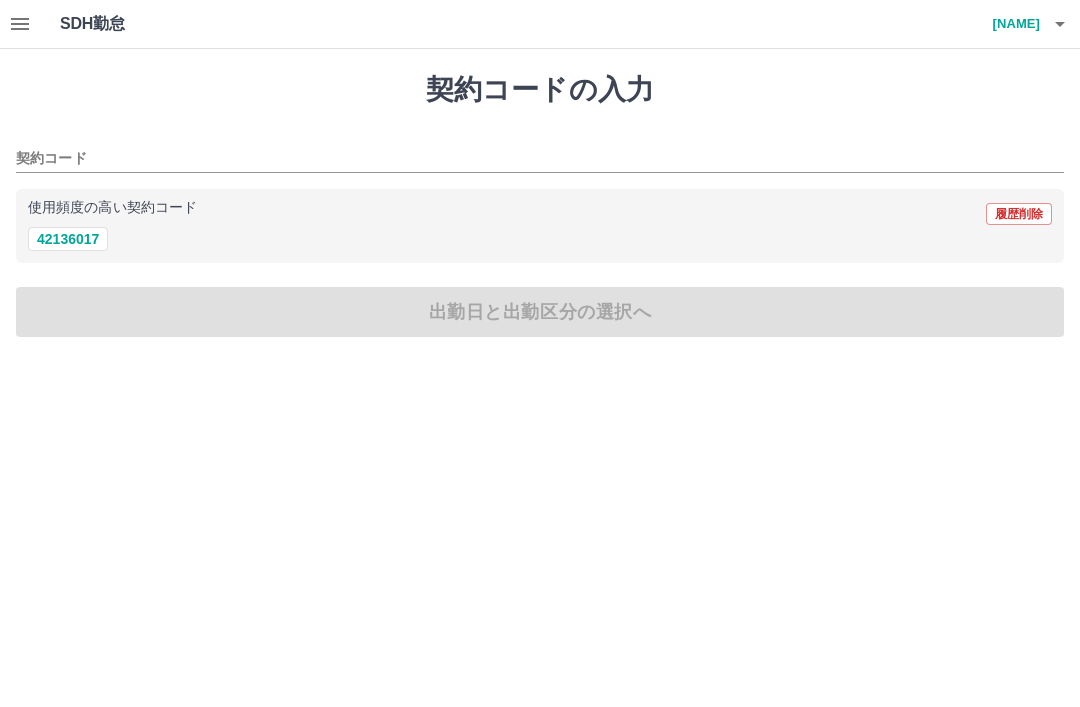 click on "42136017" at bounding box center (68, 239) 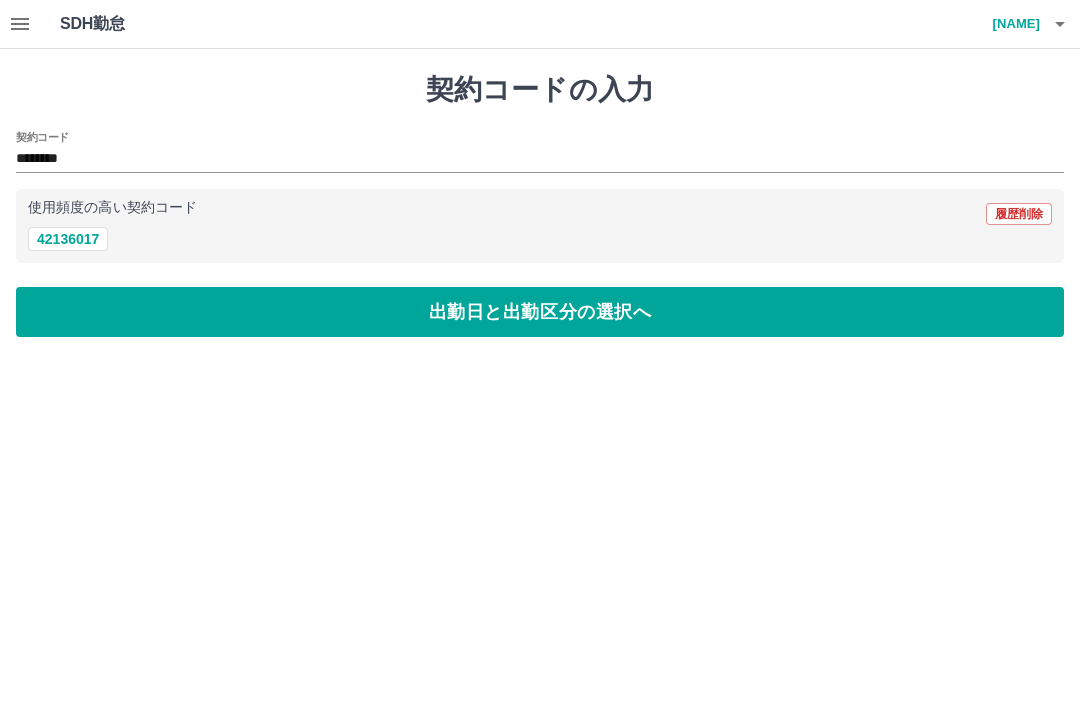 click on "出勤日と出勤区分の選択へ" at bounding box center (540, 312) 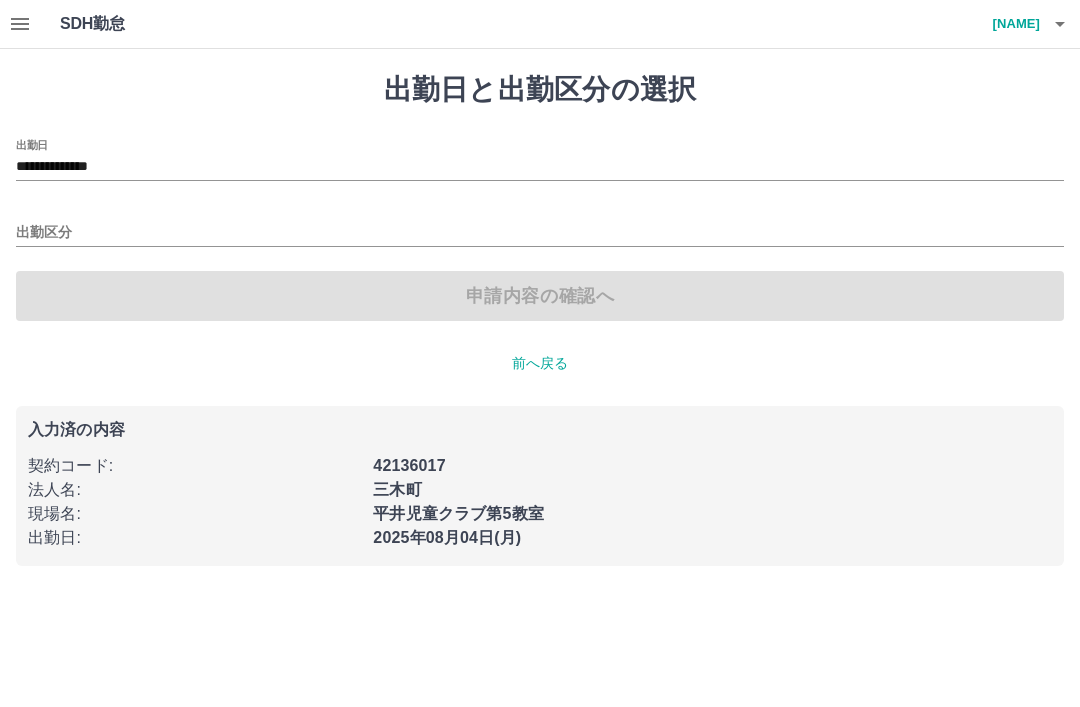 click on "出勤区分" at bounding box center [540, 233] 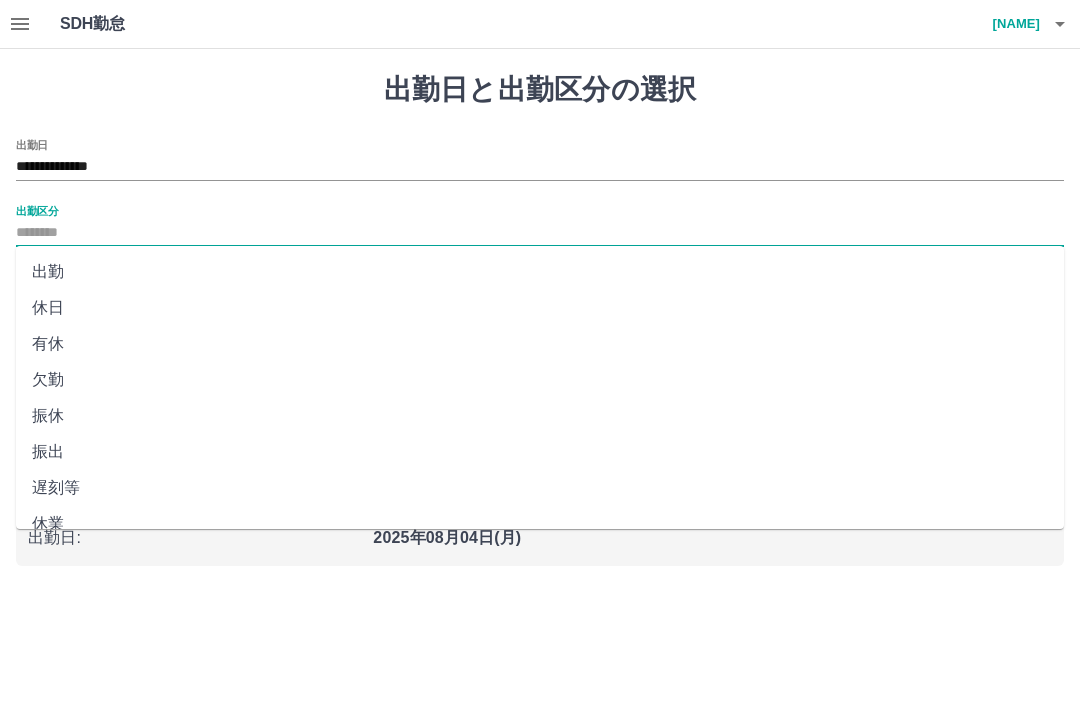 click on "**********" at bounding box center [540, 295] 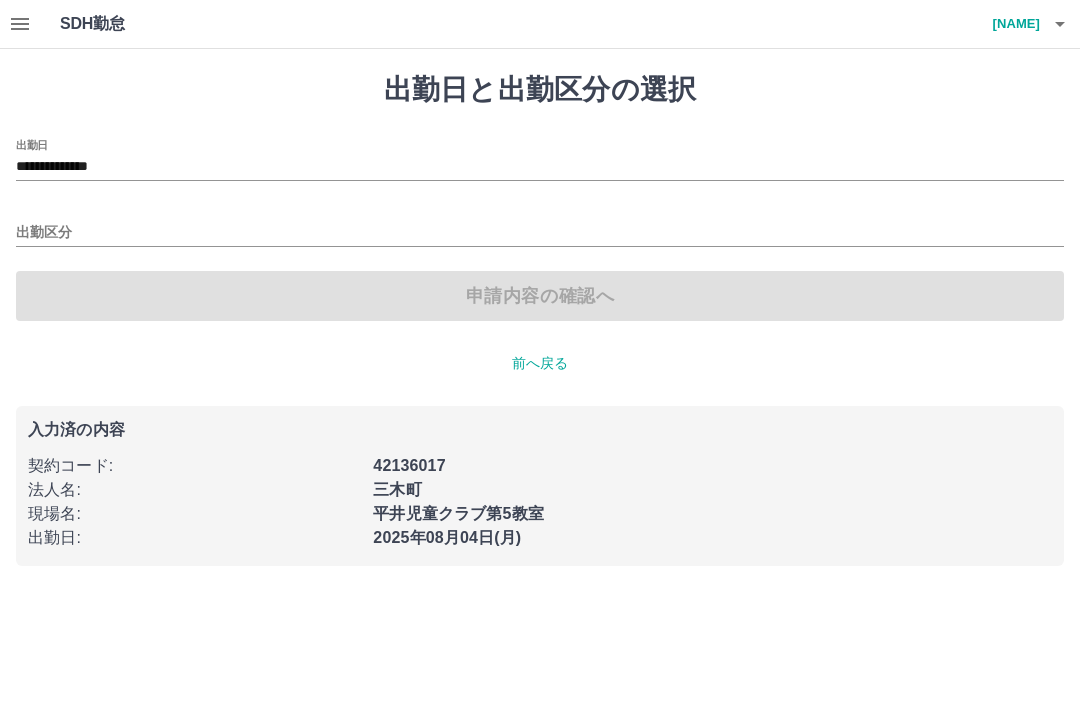 click on "申請内容の確認へ" at bounding box center (540, 296) 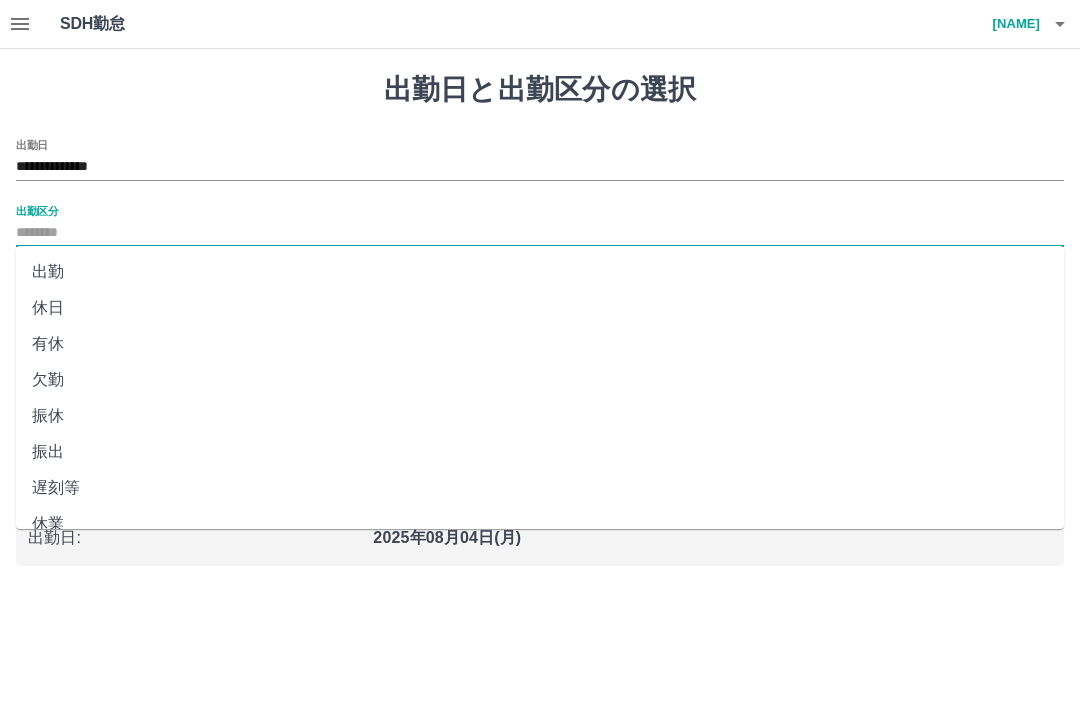 click on "出勤" at bounding box center [540, 272] 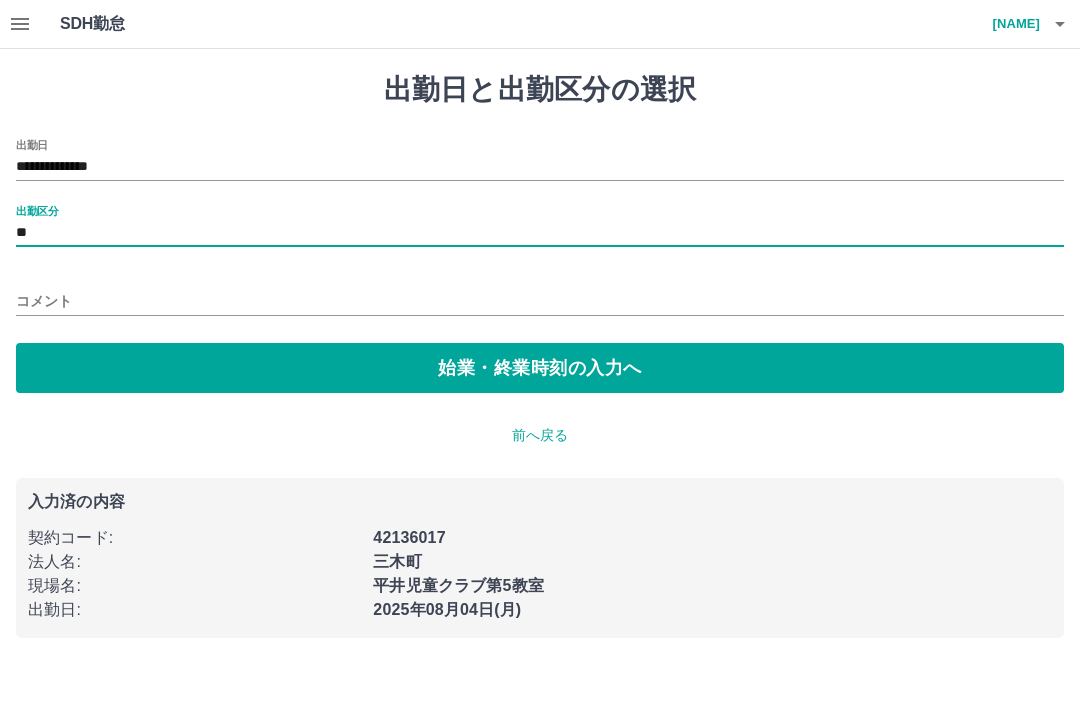 click on "始業・終業時刻の入力へ" at bounding box center [540, 368] 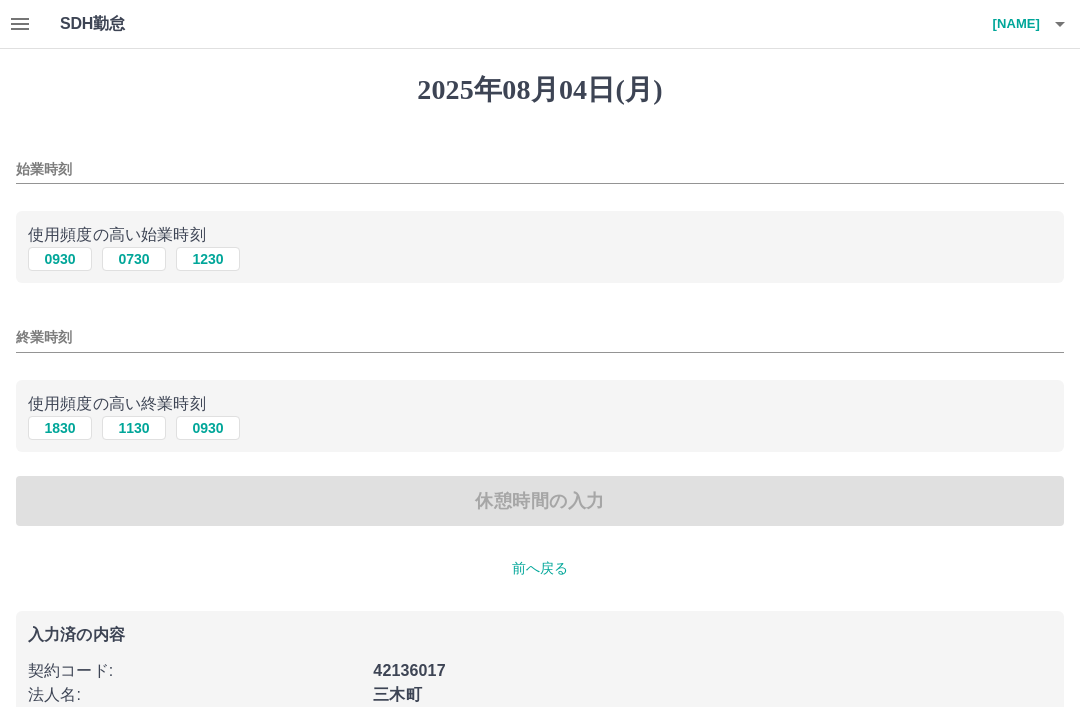 click on "0730" at bounding box center [134, 259] 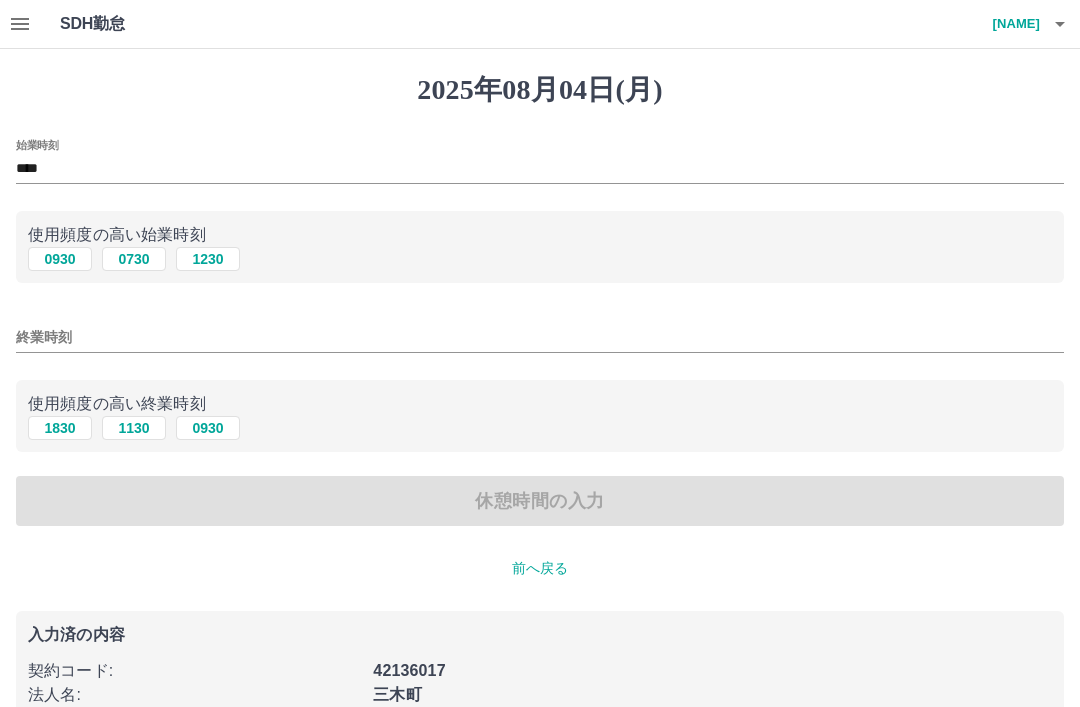click on "終業時刻" at bounding box center (540, 337) 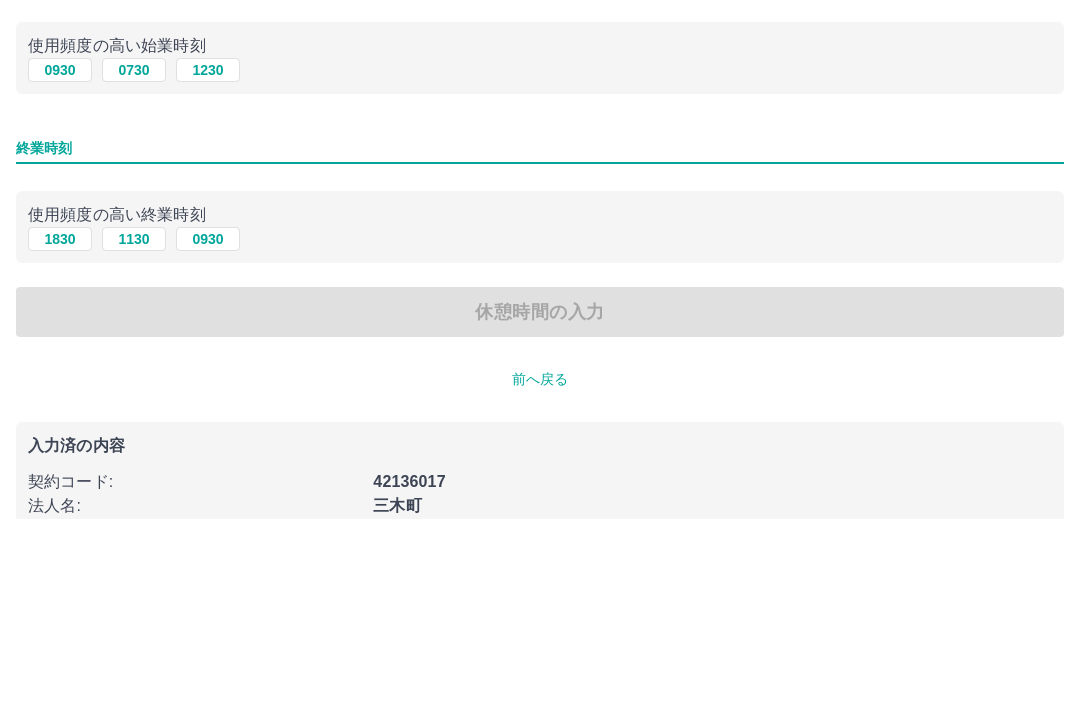 click on "終業時刻" at bounding box center (540, 337) 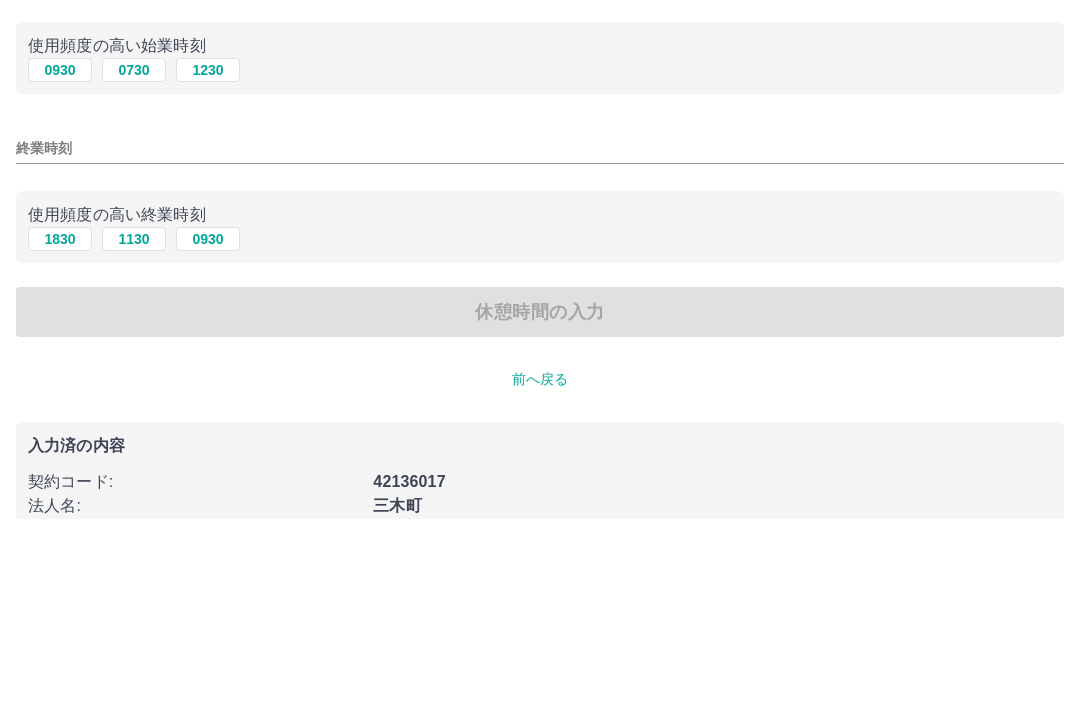 scroll, scrollTop: 114, scrollLeft: 0, axis: vertical 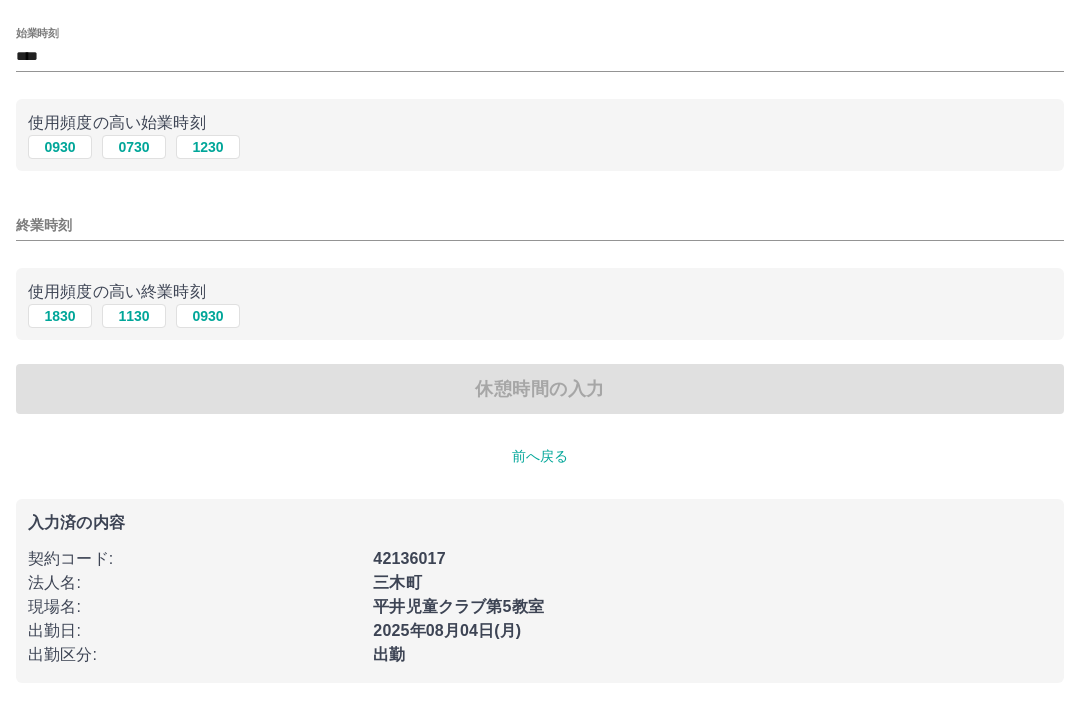 click on "終業時刻" at bounding box center [540, 225] 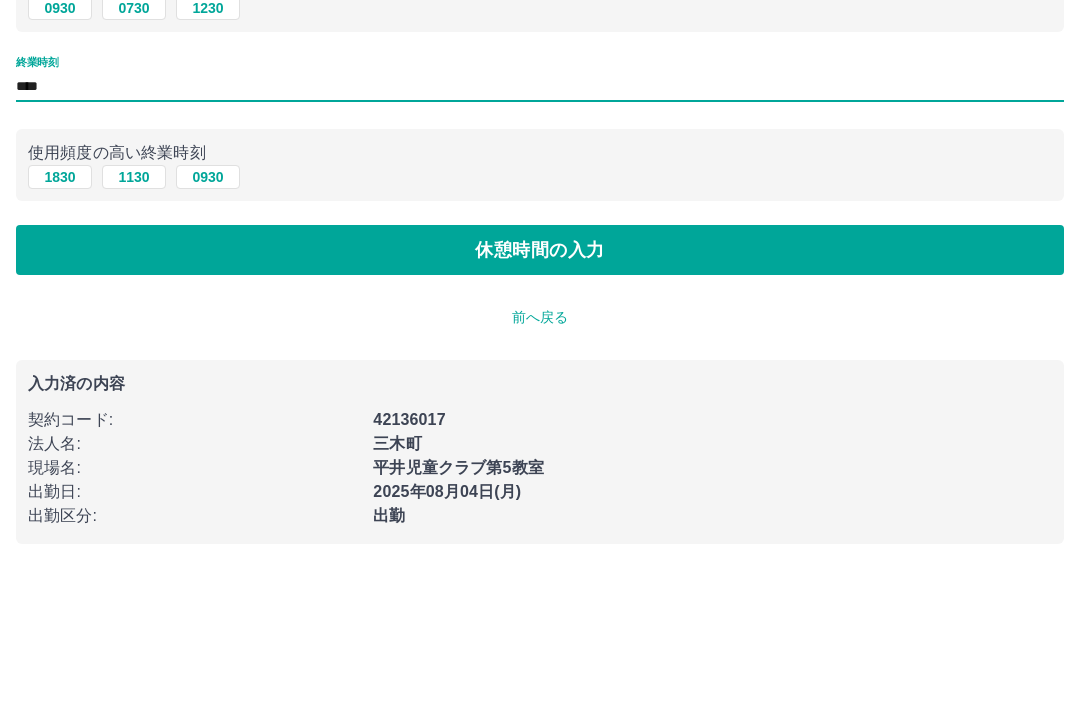 type on "****" 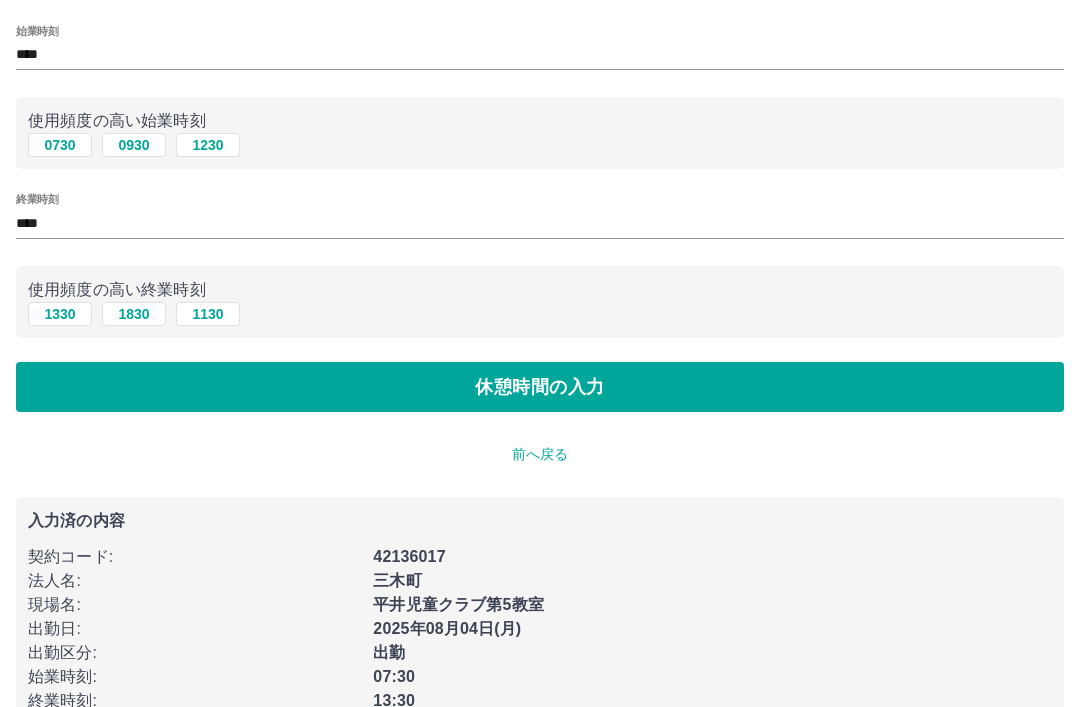 scroll, scrollTop: 0, scrollLeft: 0, axis: both 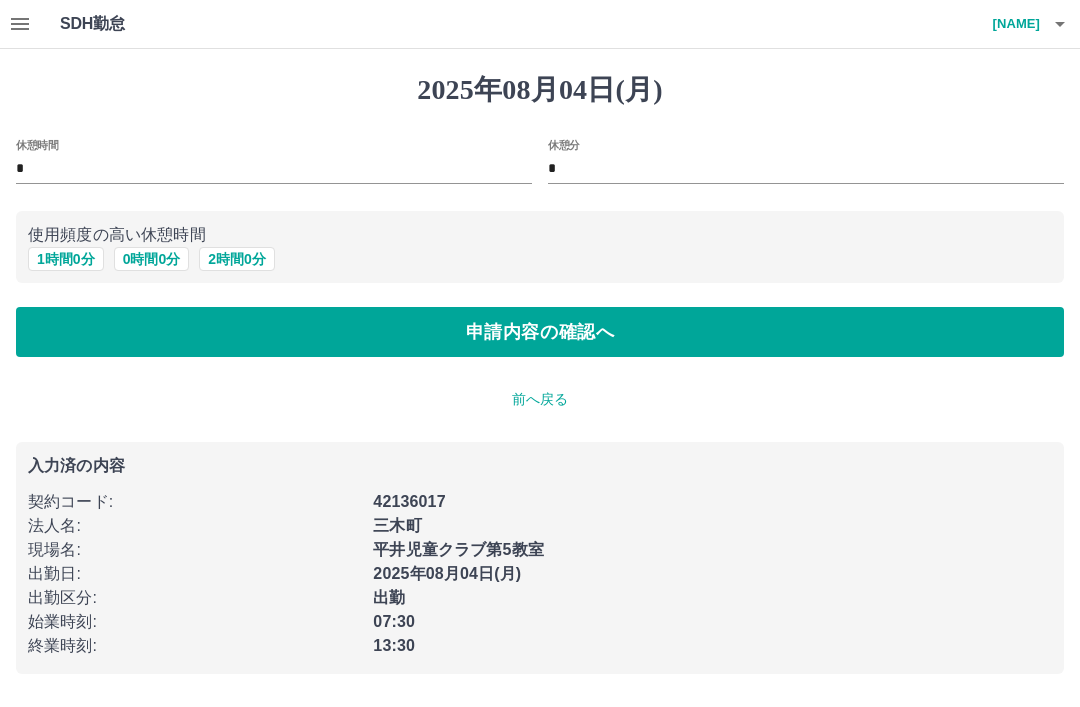 click on "申請内容の確認へ" at bounding box center (540, 332) 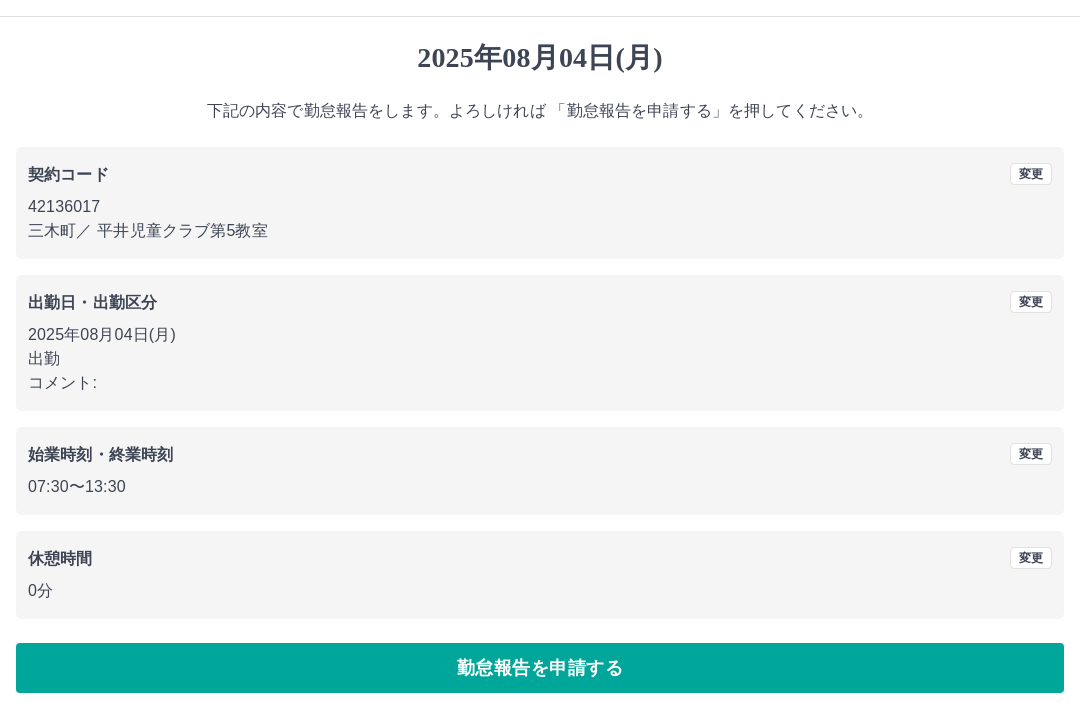scroll, scrollTop: 41, scrollLeft: 0, axis: vertical 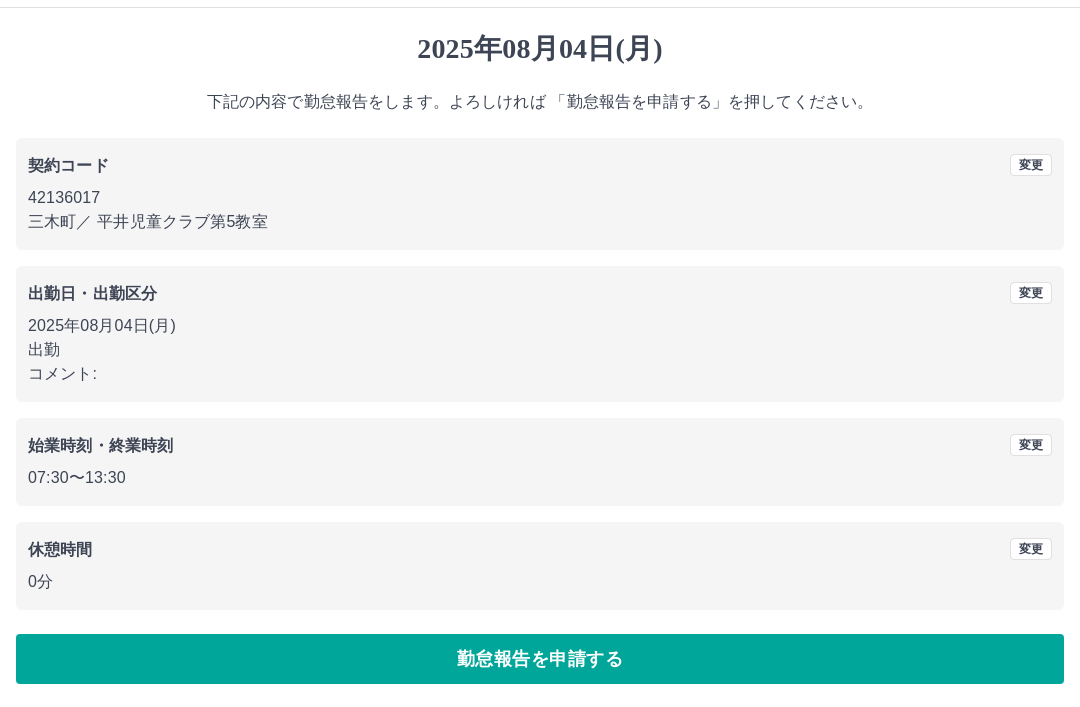 click on "勤怠報告を申請する" at bounding box center [540, 659] 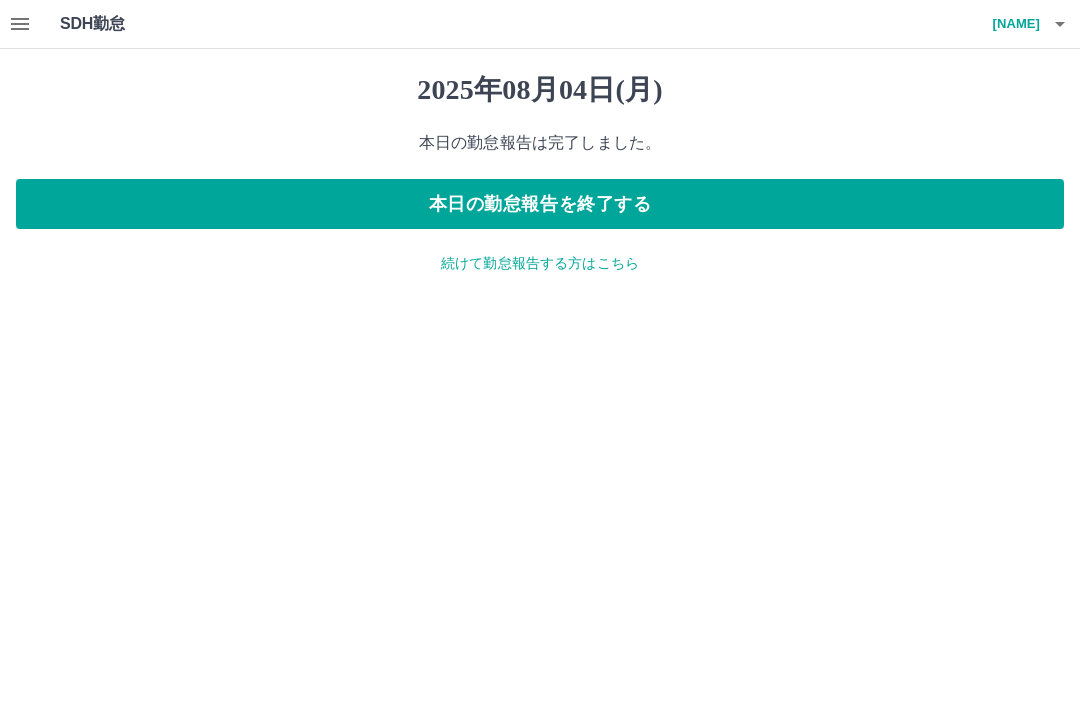 scroll, scrollTop: 0, scrollLeft: 0, axis: both 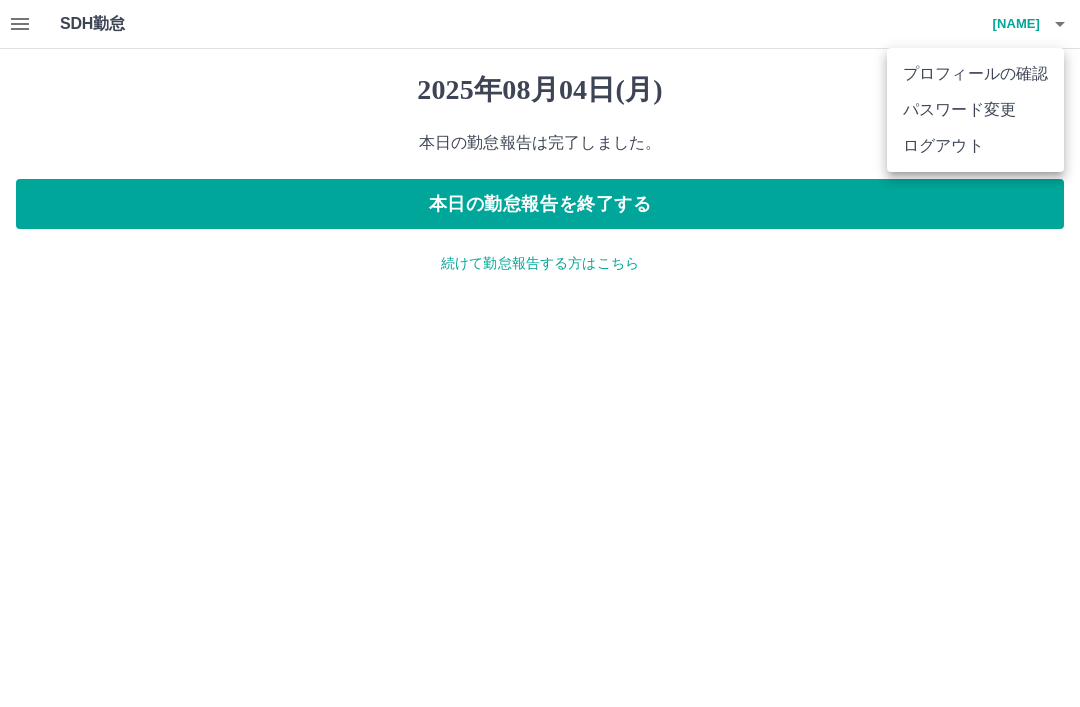 click on "ログアウト" at bounding box center [975, 146] 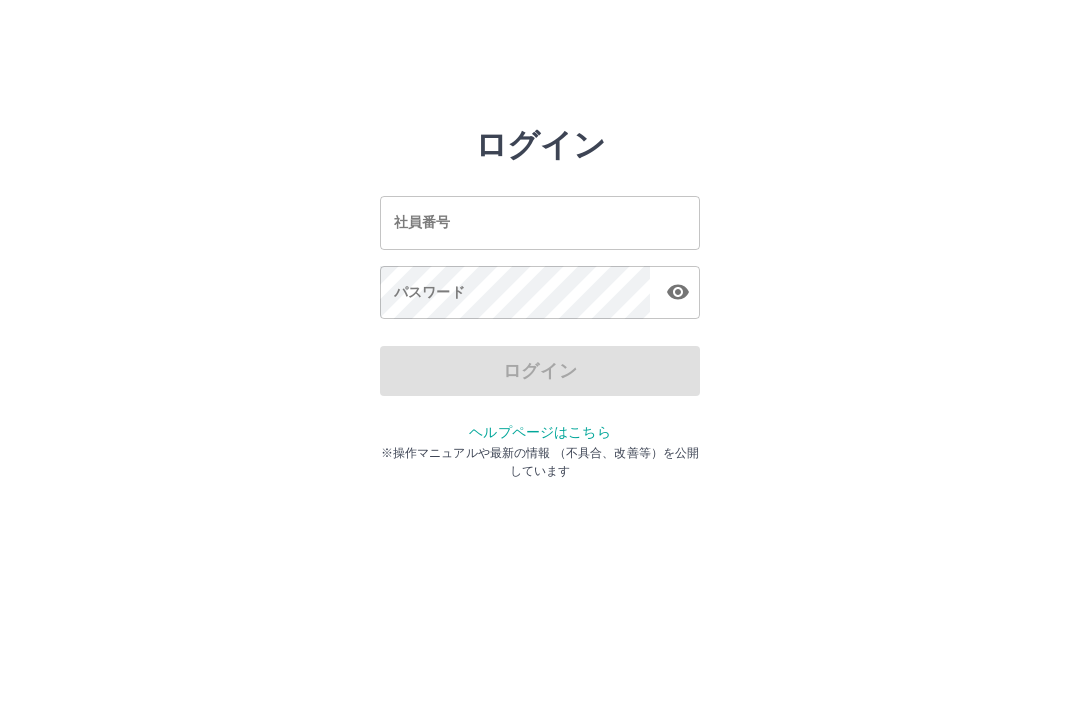 scroll, scrollTop: 0, scrollLeft: 0, axis: both 